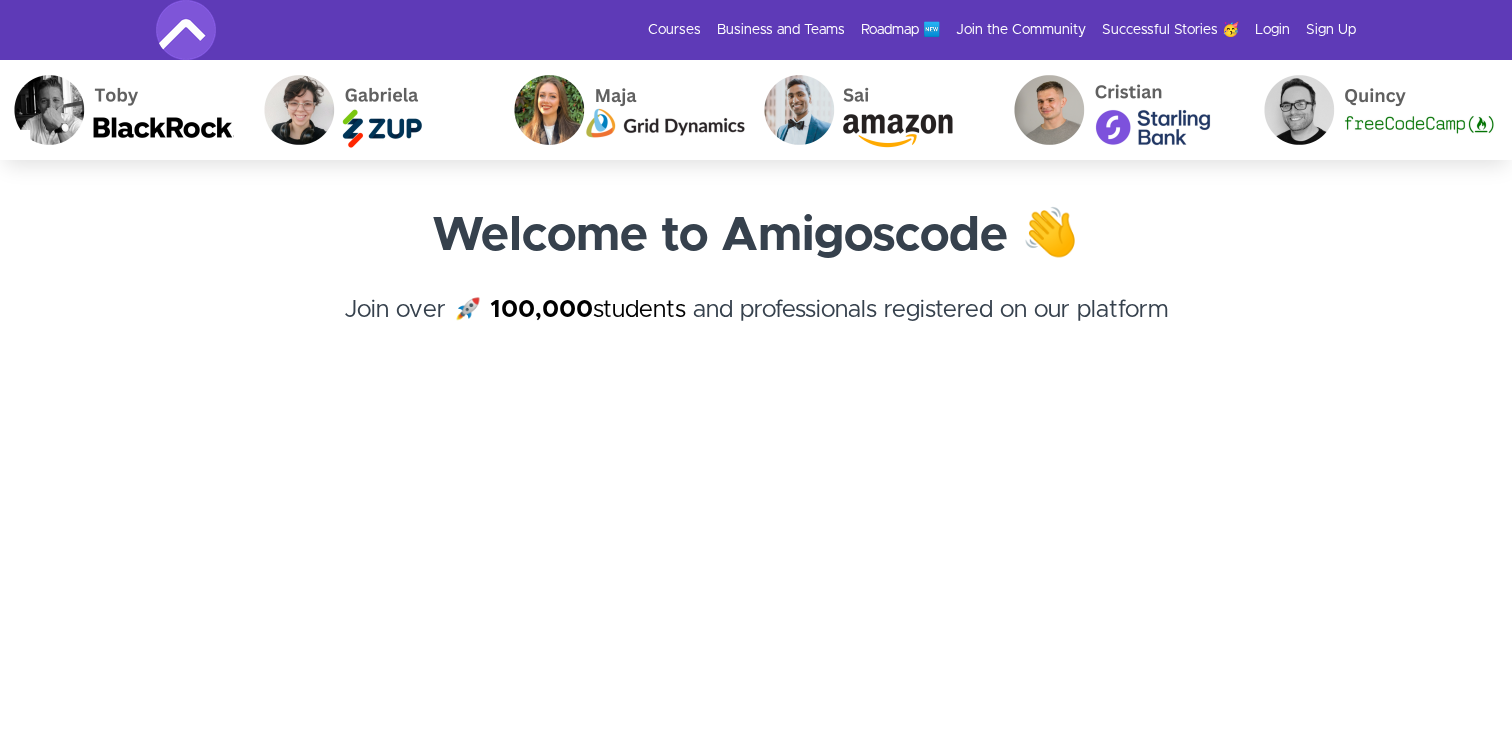 scroll, scrollTop: 0, scrollLeft: 0, axis: both 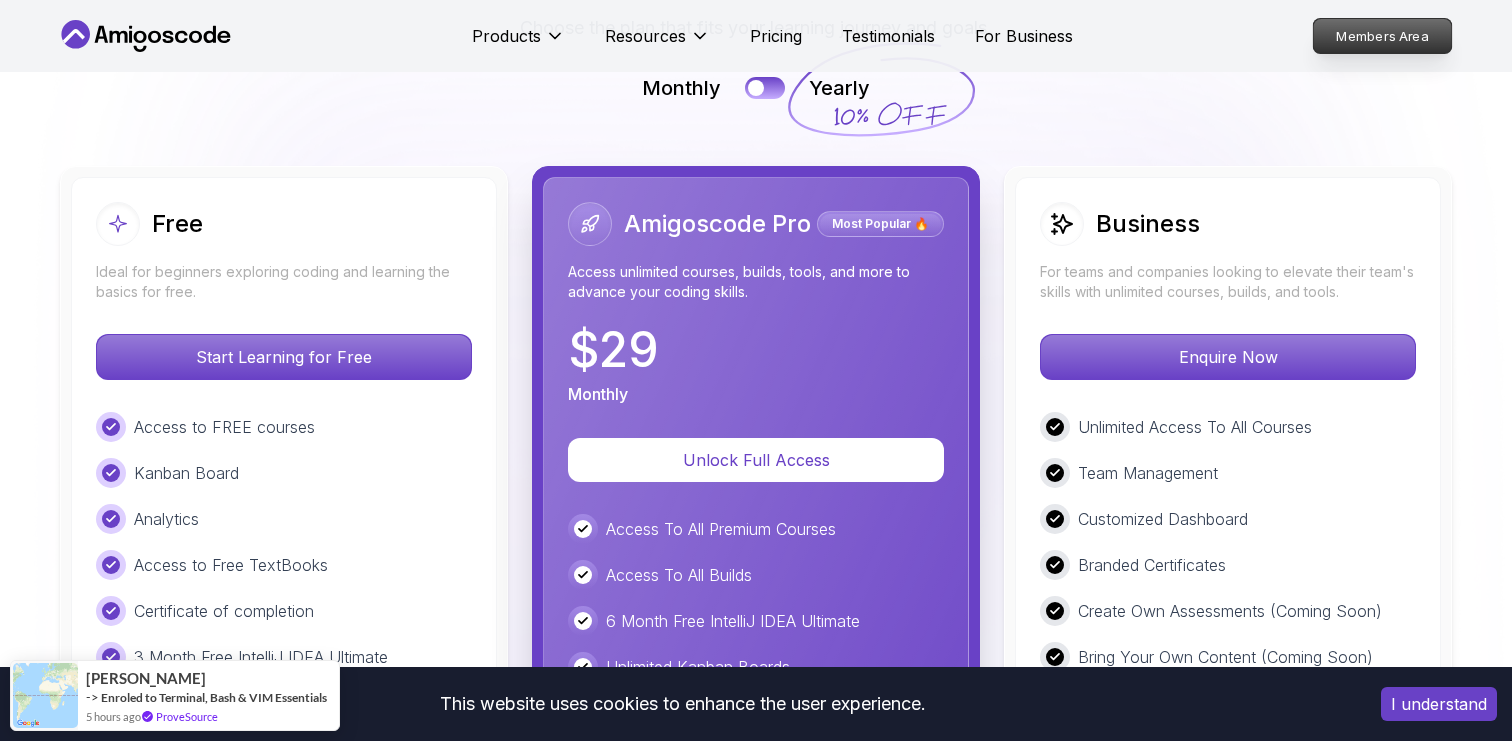 click on "Members Area" at bounding box center (1383, 36) 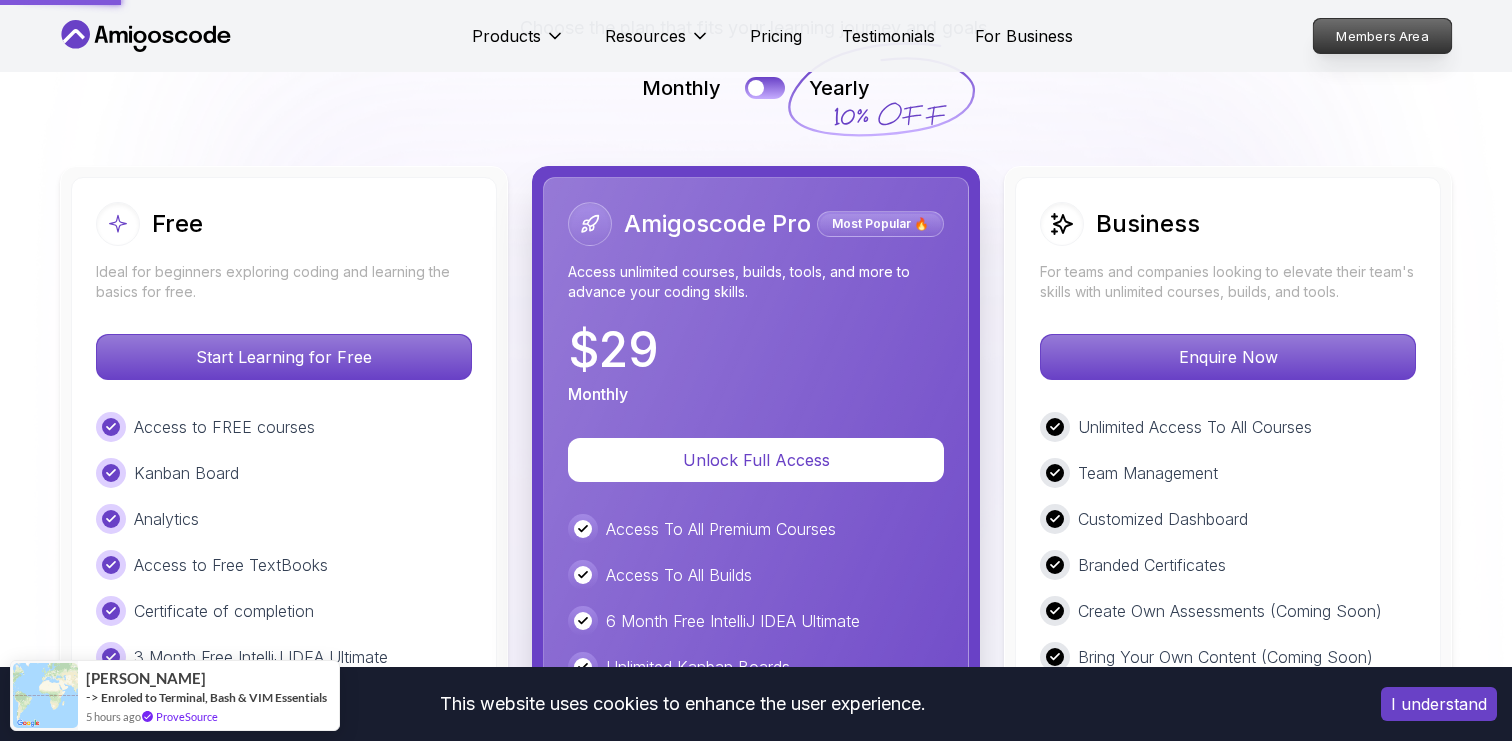 scroll, scrollTop: 0, scrollLeft: 0, axis: both 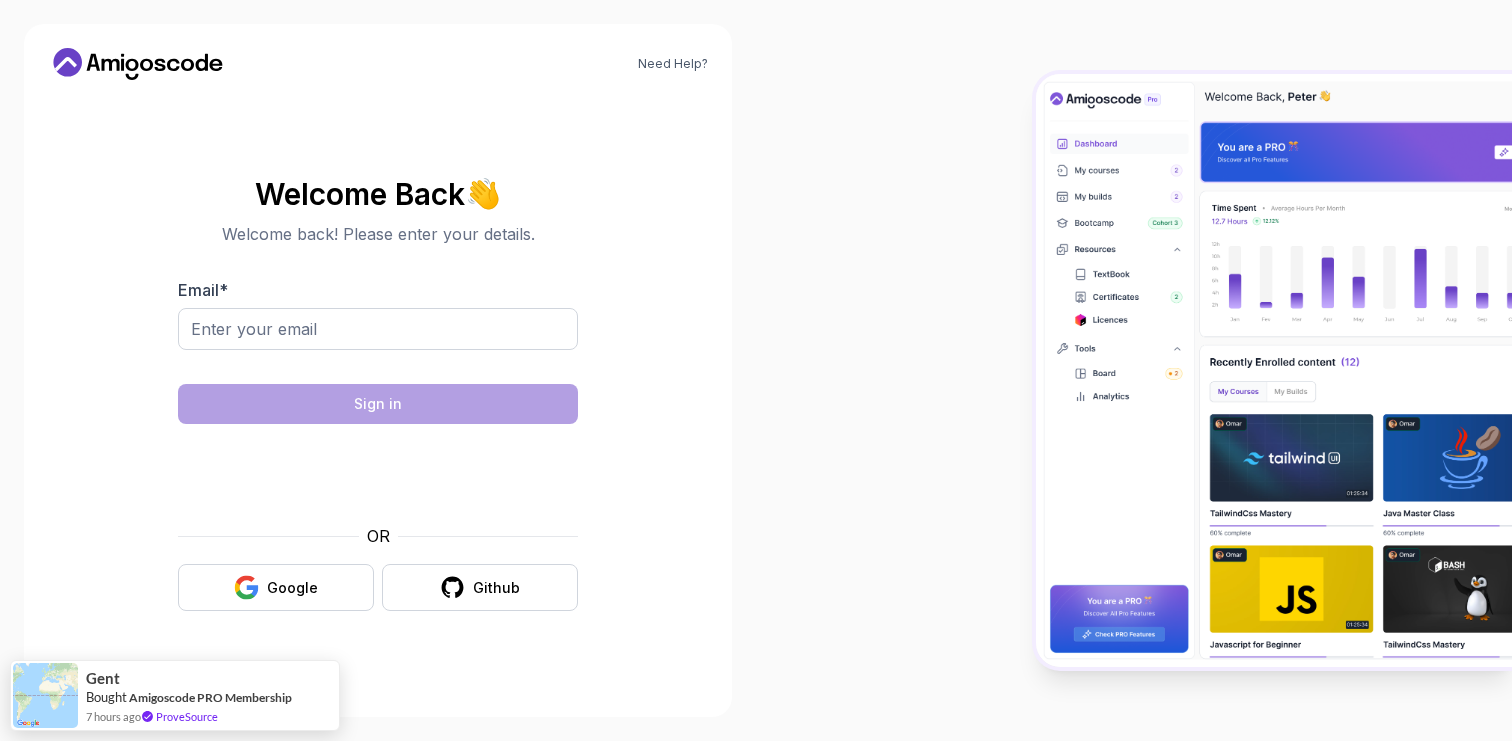click on "Need Help? Welcome Back 👋 Welcome back! Please enter your details. Email * Sign in OR Google Github
Gent Bought   Amigoscode PRO Membership 7 hours ago     ProveSource" at bounding box center (756, 370) 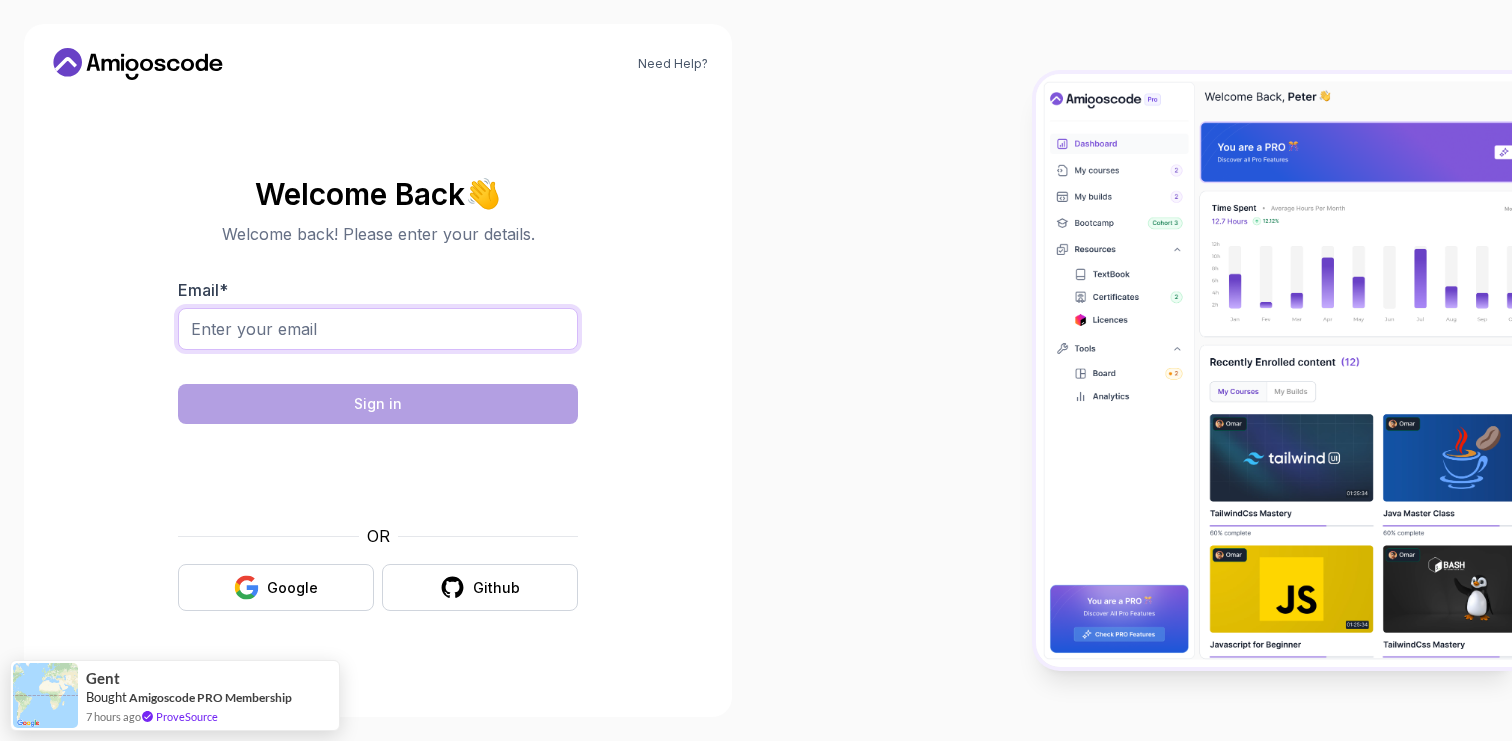 click on "Email *" at bounding box center [378, 329] 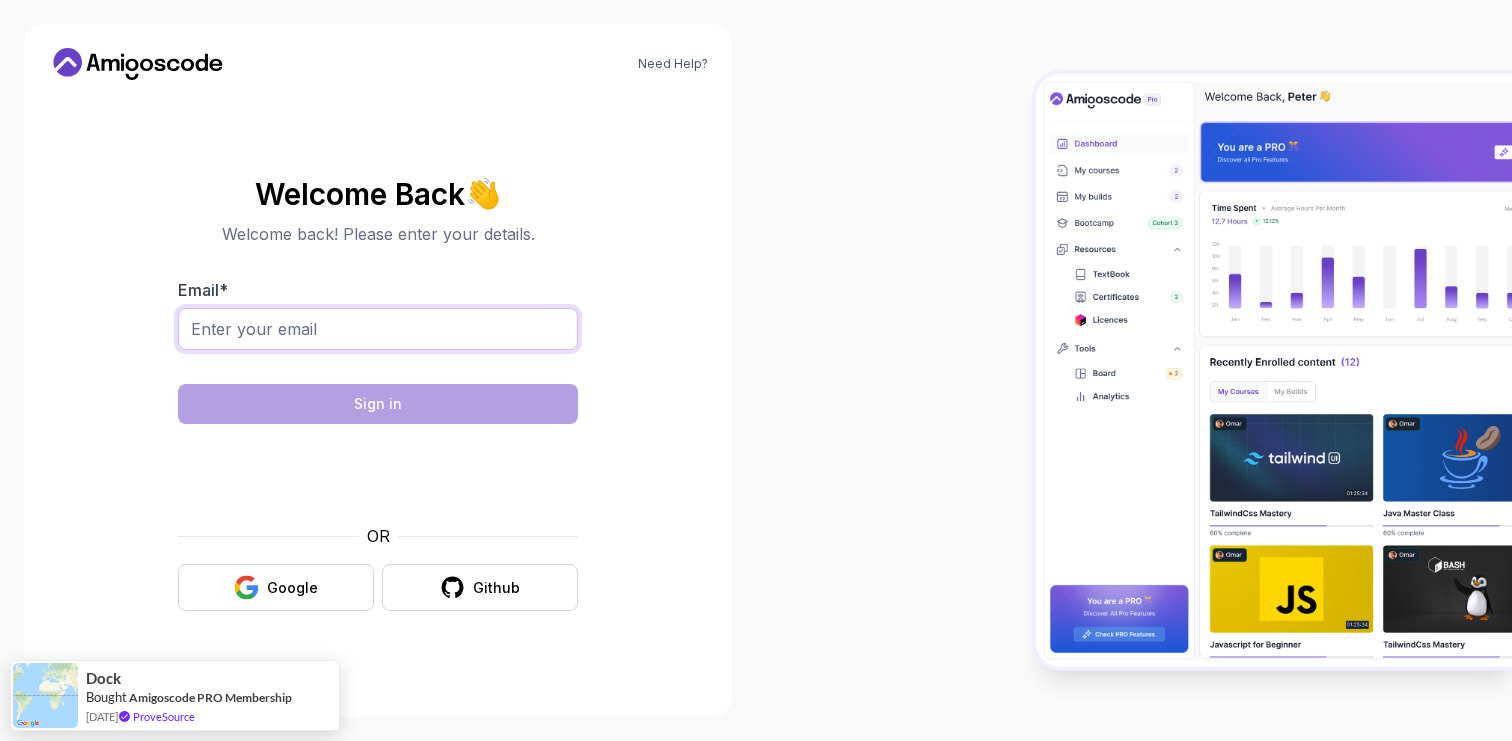 click on "Email *" at bounding box center [378, 329] 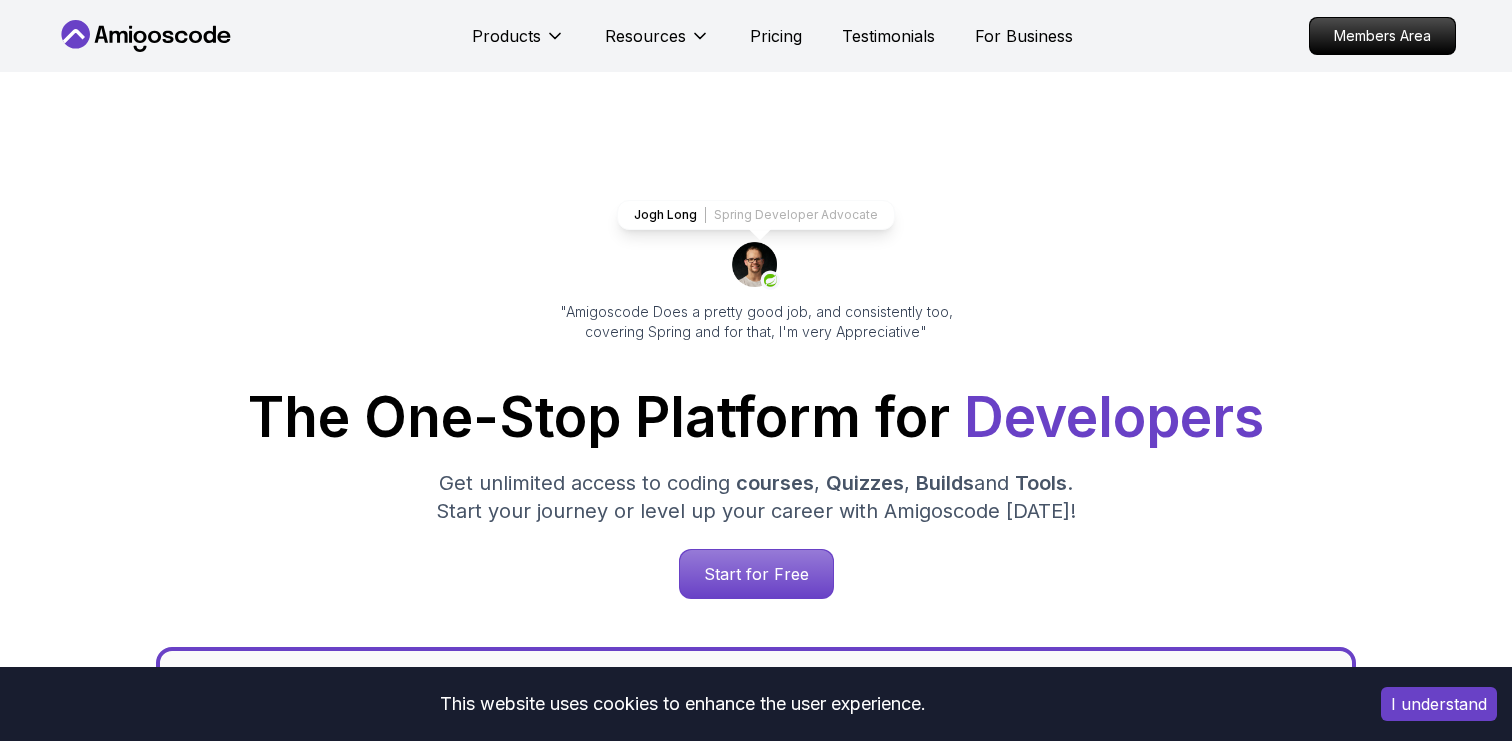 scroll, scrollTop: 0, scrollLeft: 0, axis: both 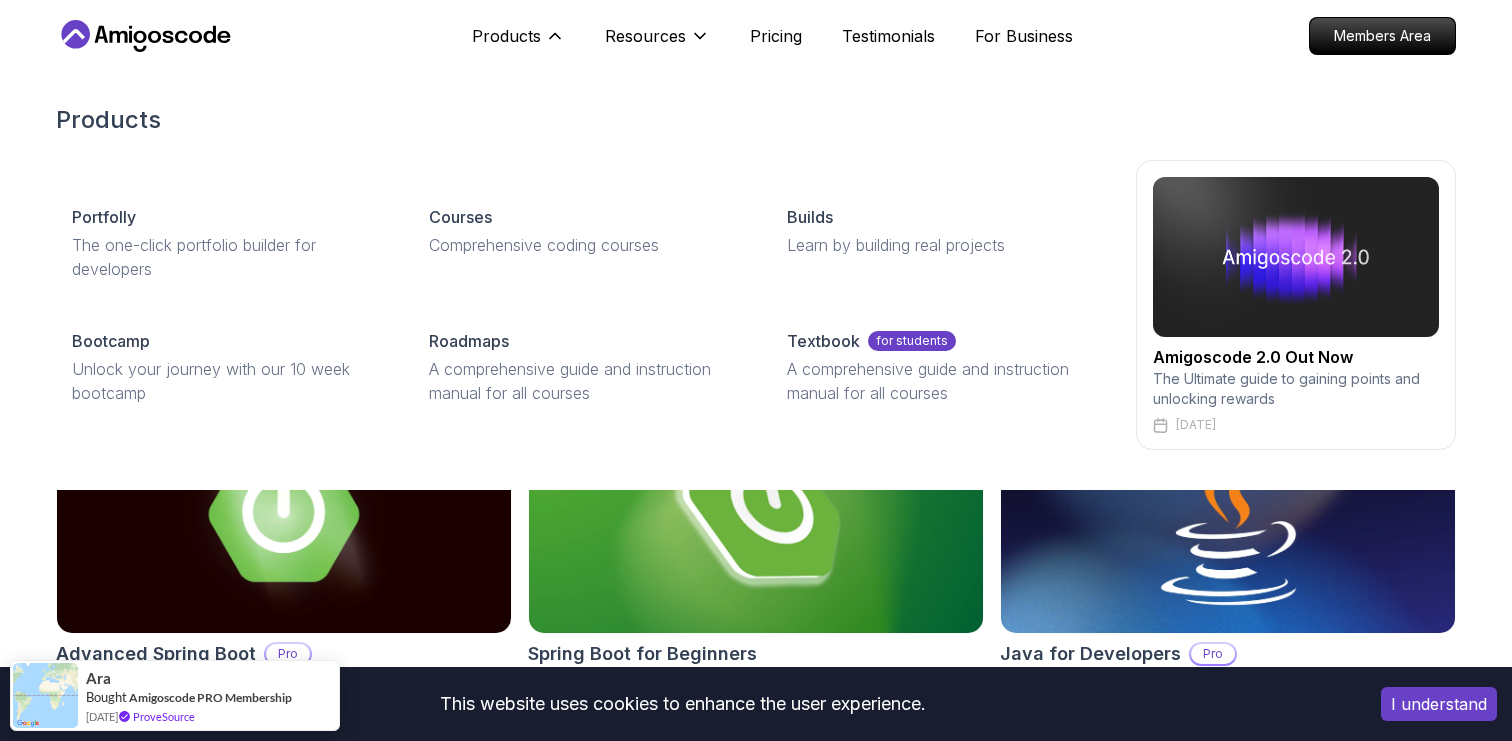 click on "Amigoscode 2.0 Out Now" at bounding box center (1296, 357) 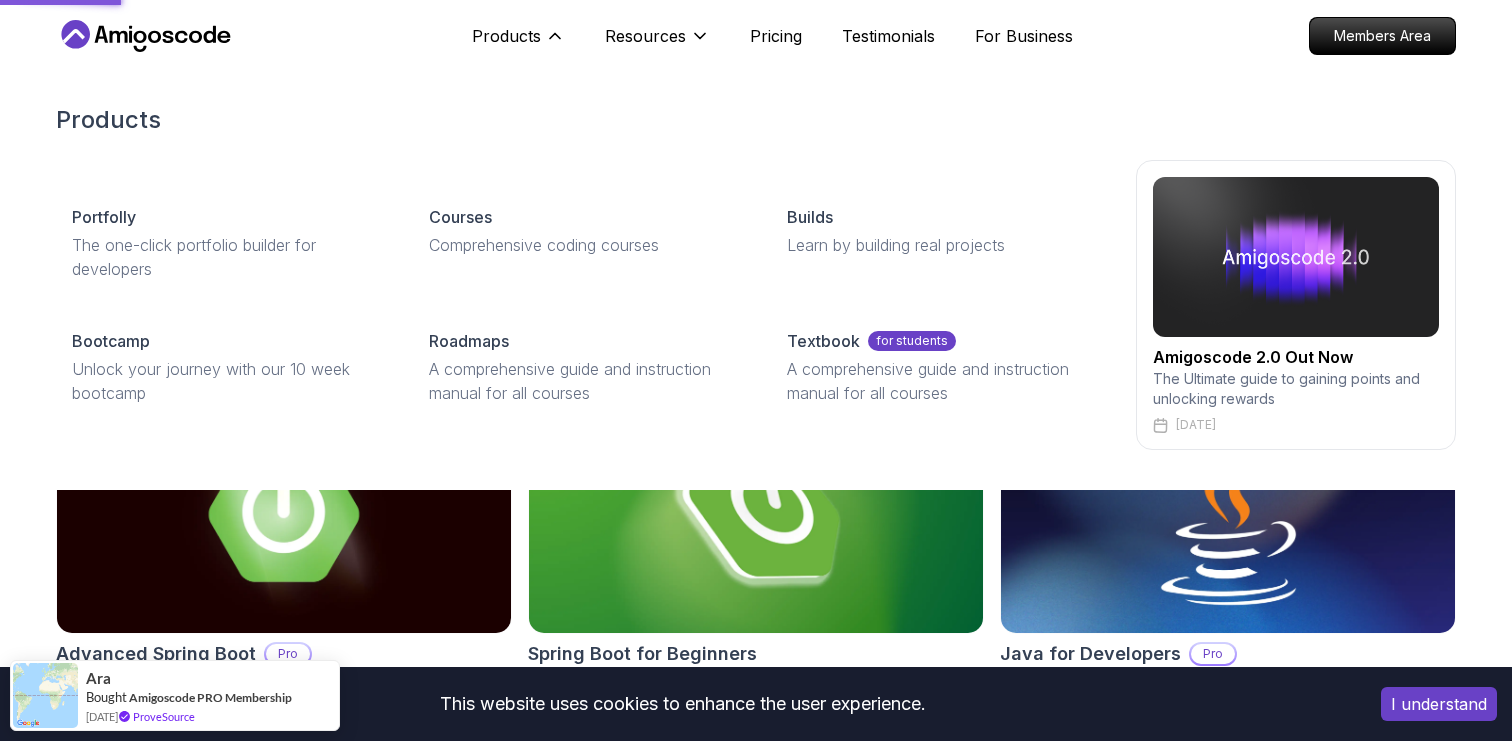 scroll, scrollTop: 0, scrollLeft: 0, axis: both 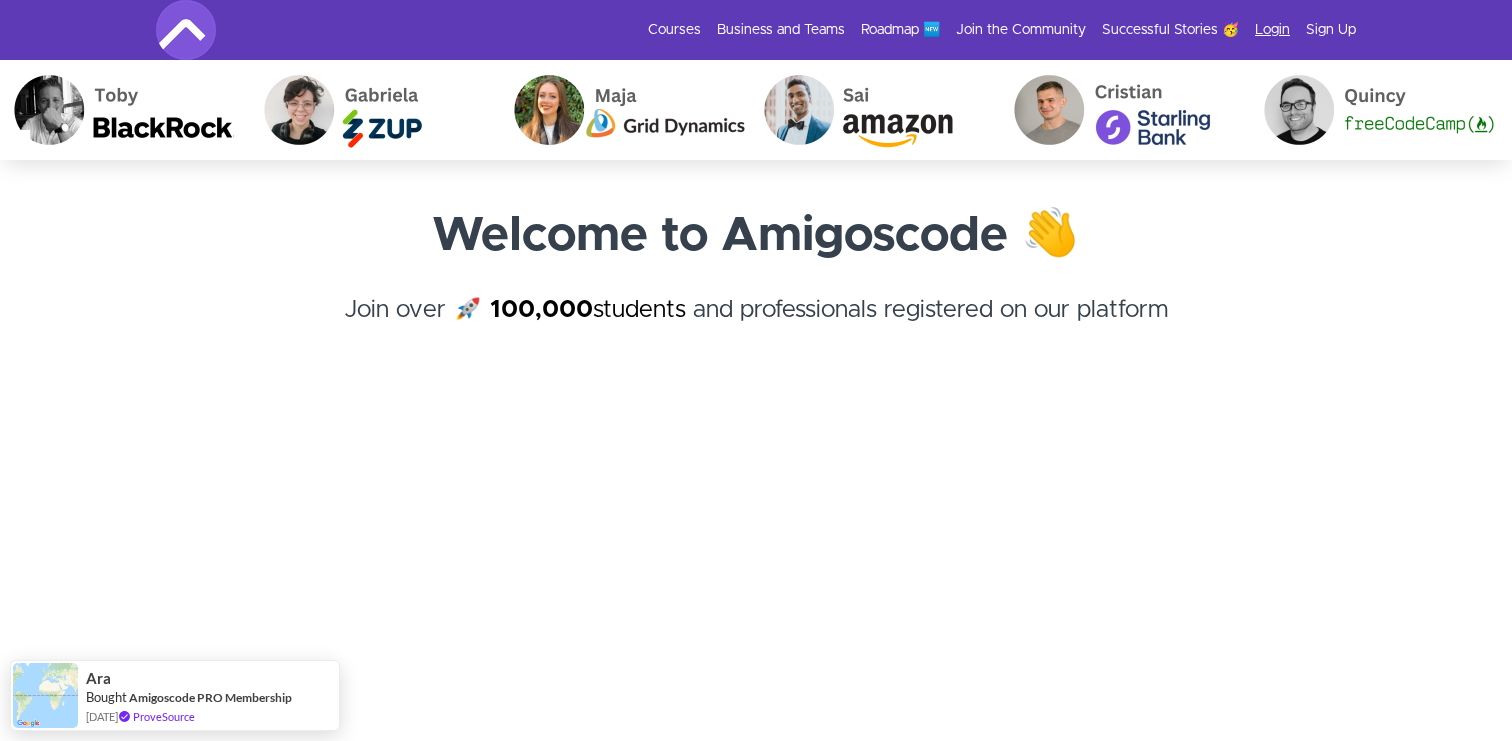 click on "Login" at bounding box center [1272, 30] 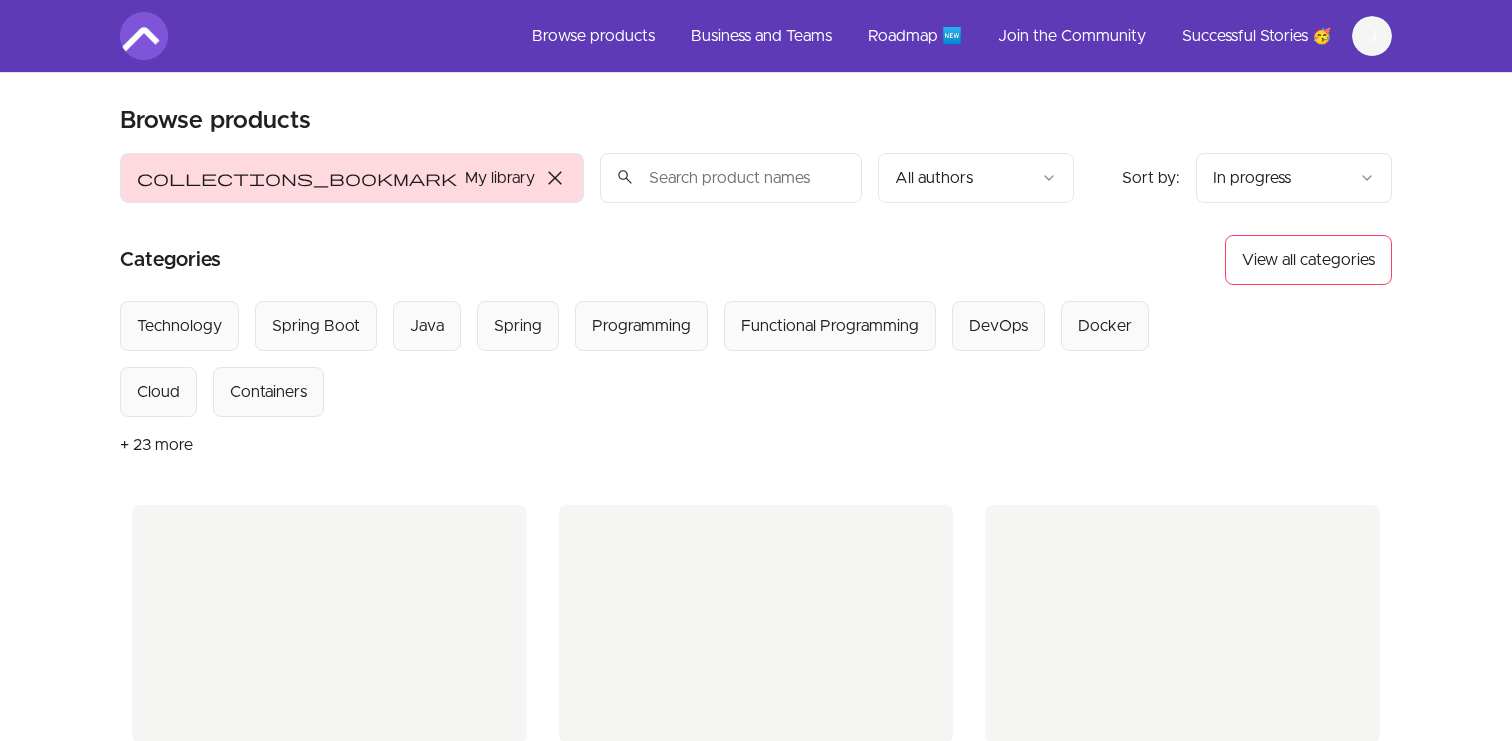 scroll, scrollTop: 0, scrollLeft: 0, axis: both 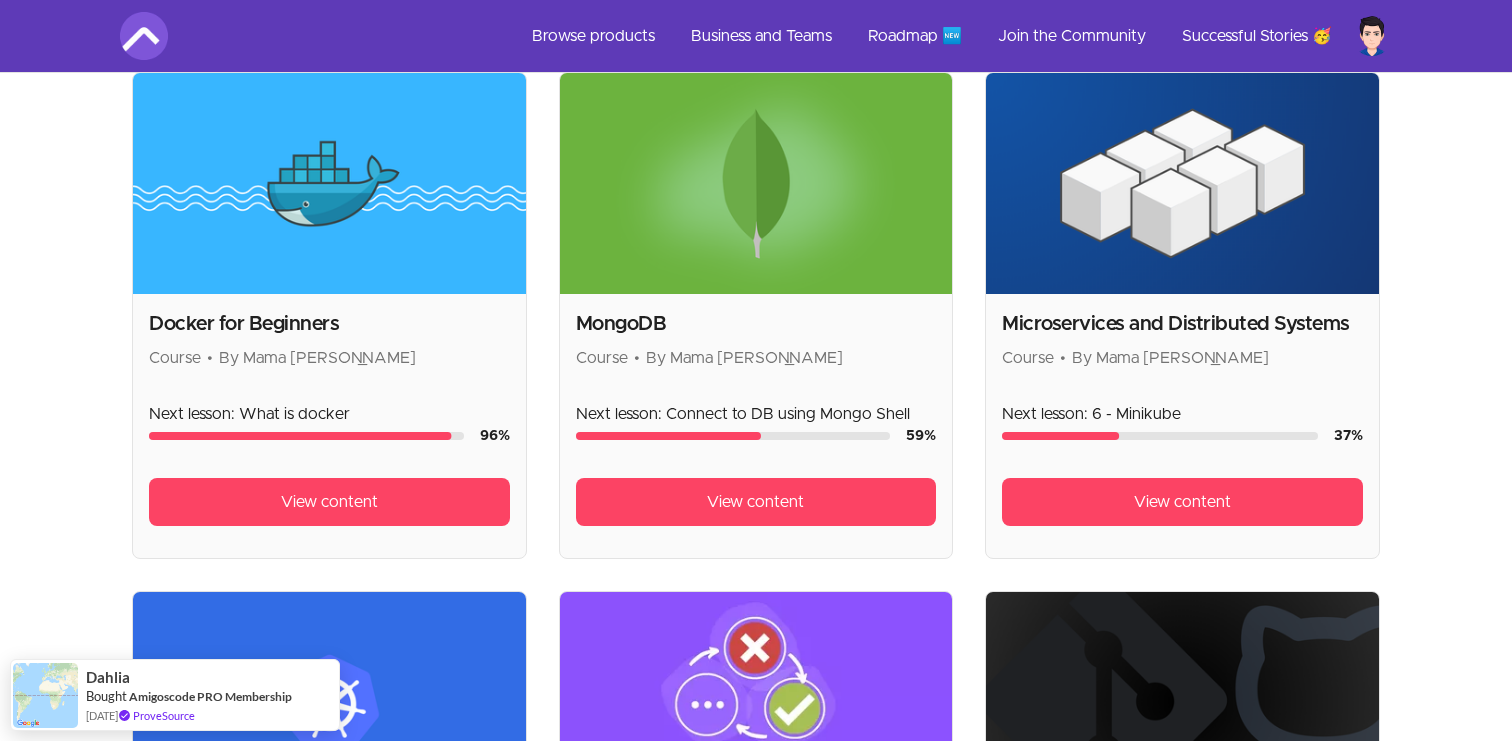 click at bounding box center [1182, 183] 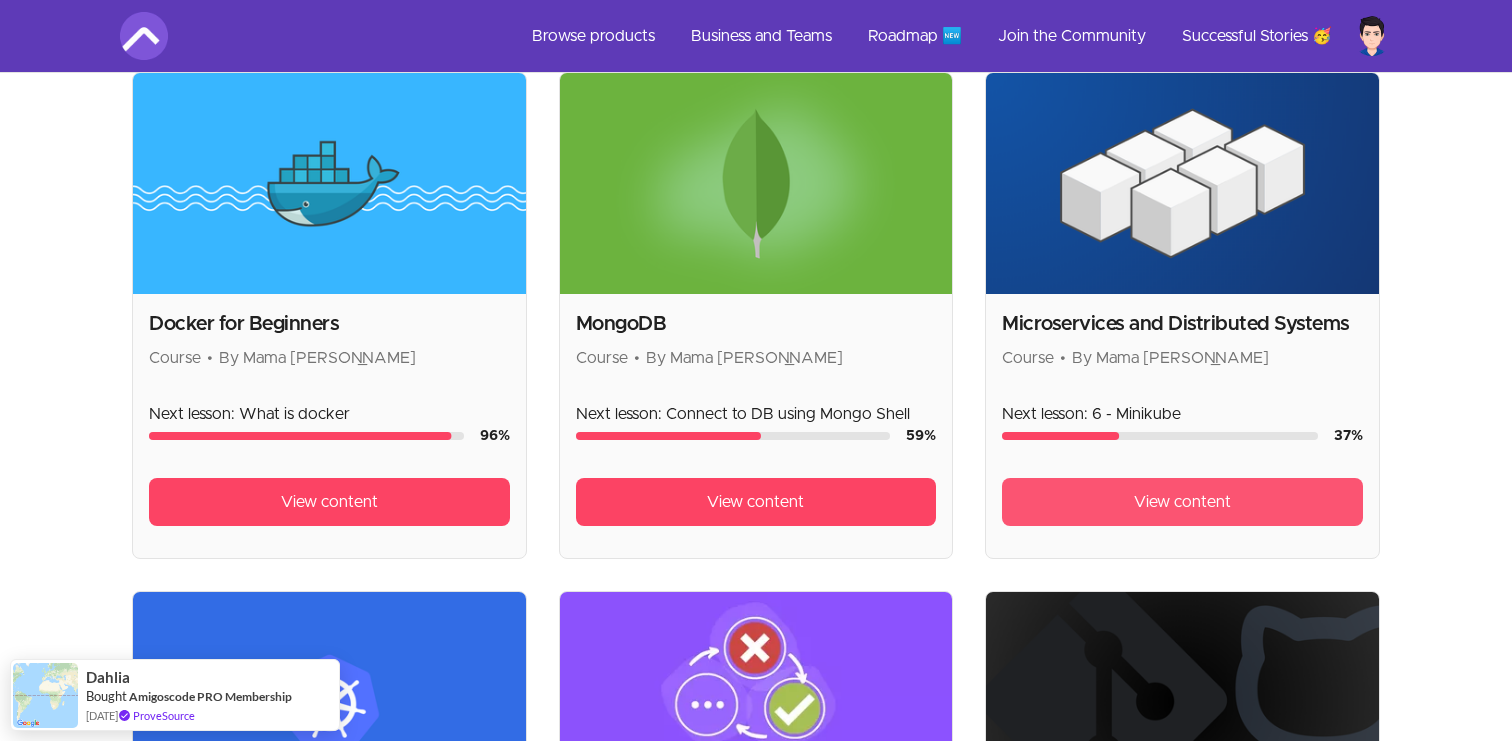 click on "View content" at bounding box center (1182, 502) 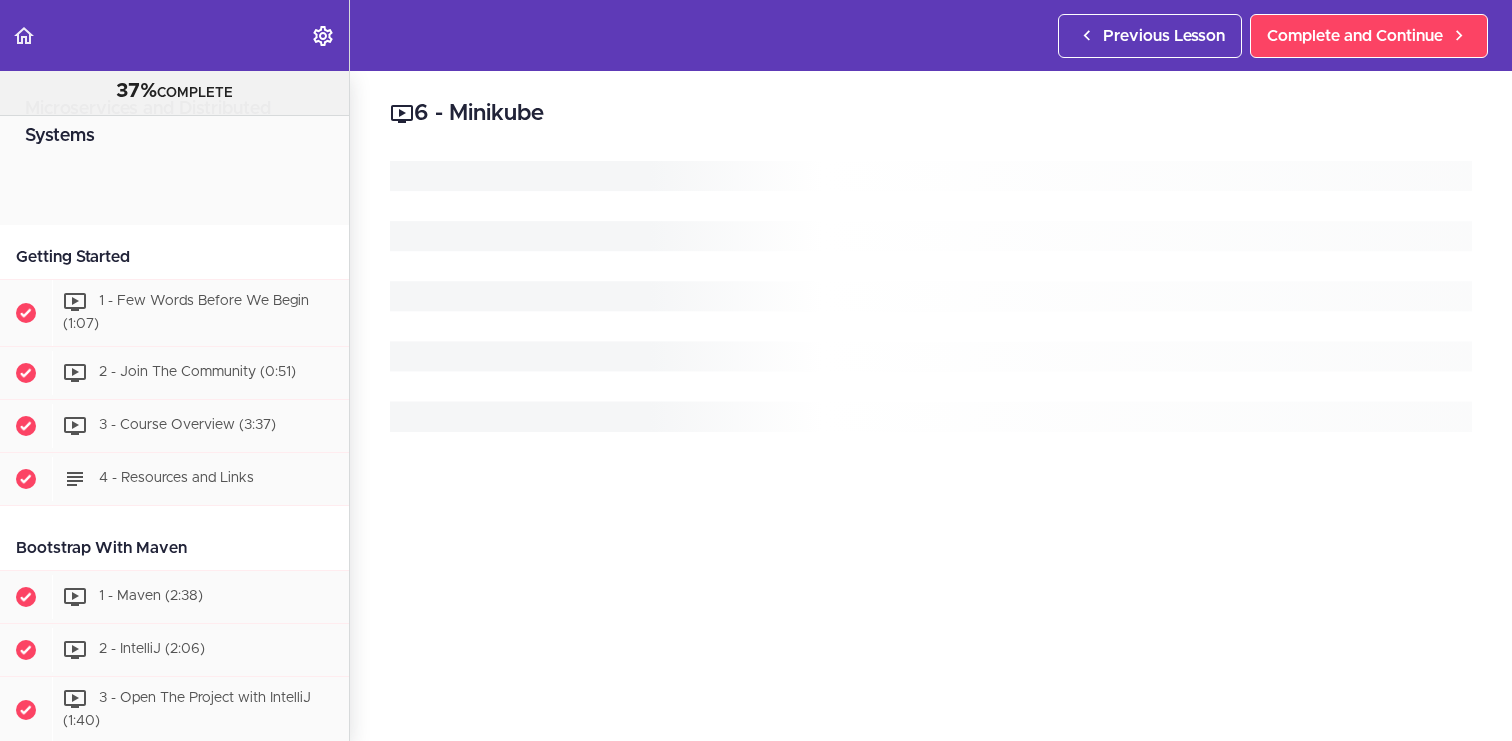 scroll, scrollTop: 0, scrollLeft: 0, axis: both 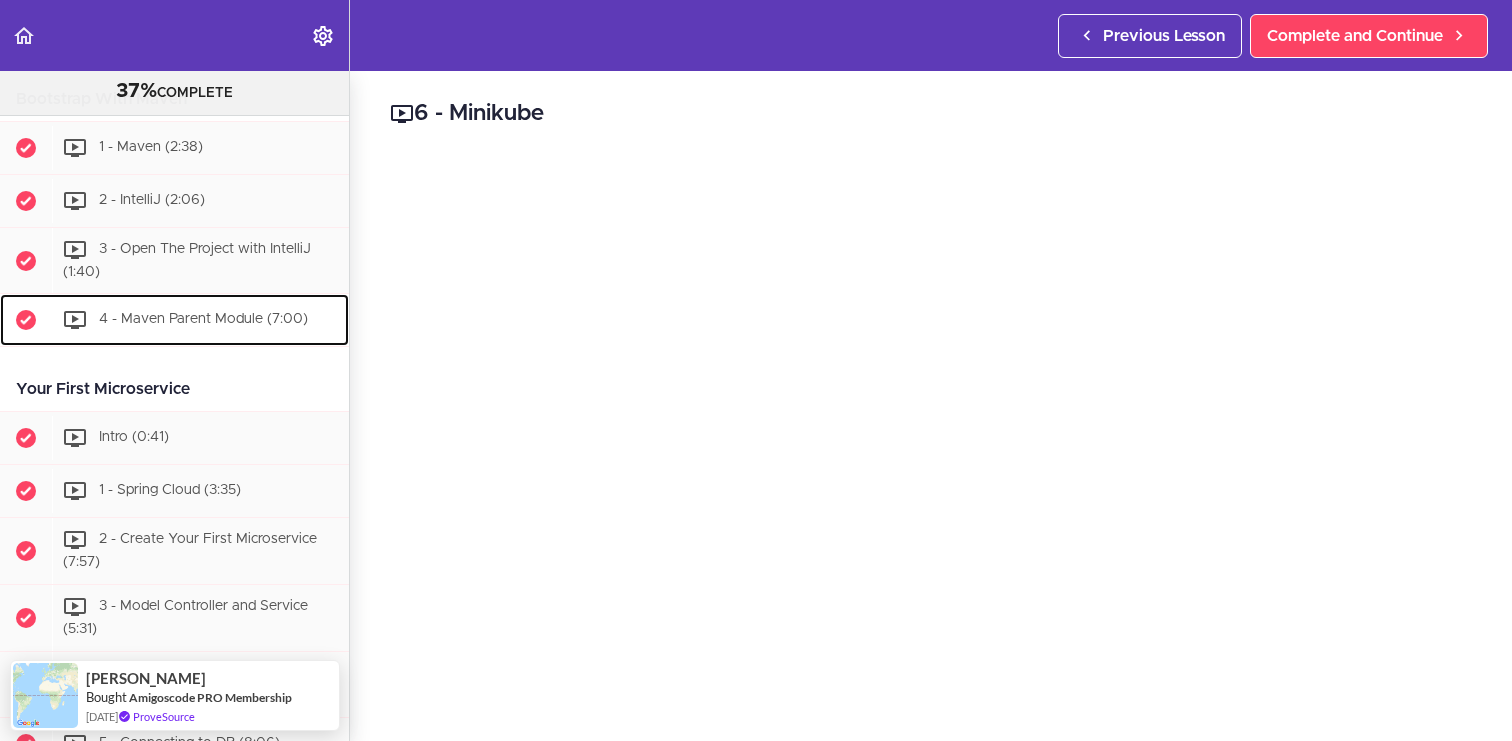 click on "4 - Maven Parent Module
(7:00)" at bounding box center [200, 320] 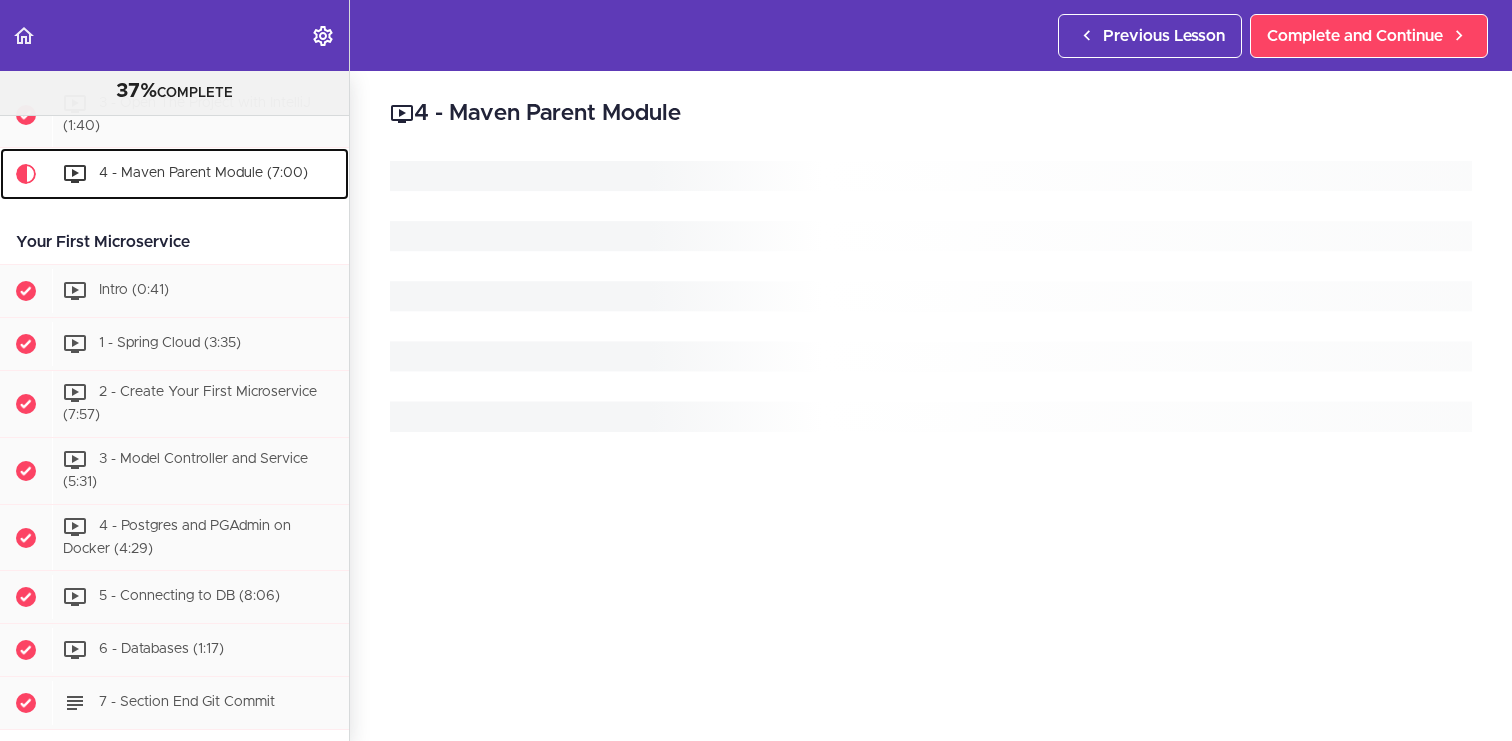 scroll, scrollTop: 597, scrollLeft: 0, axis: vertical 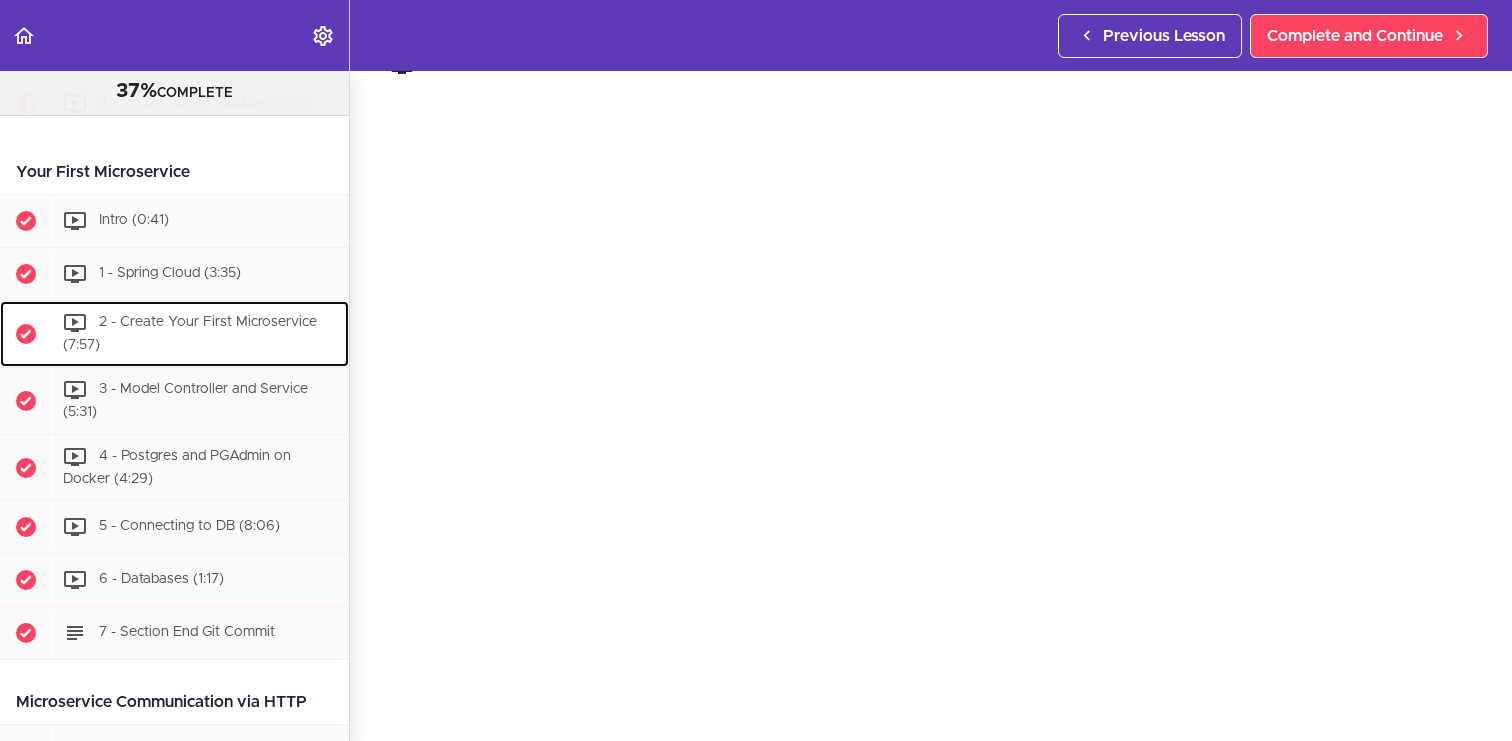 click on "2 - Create Your First Microservice
(7:57)" at bounding box center [200, 334] 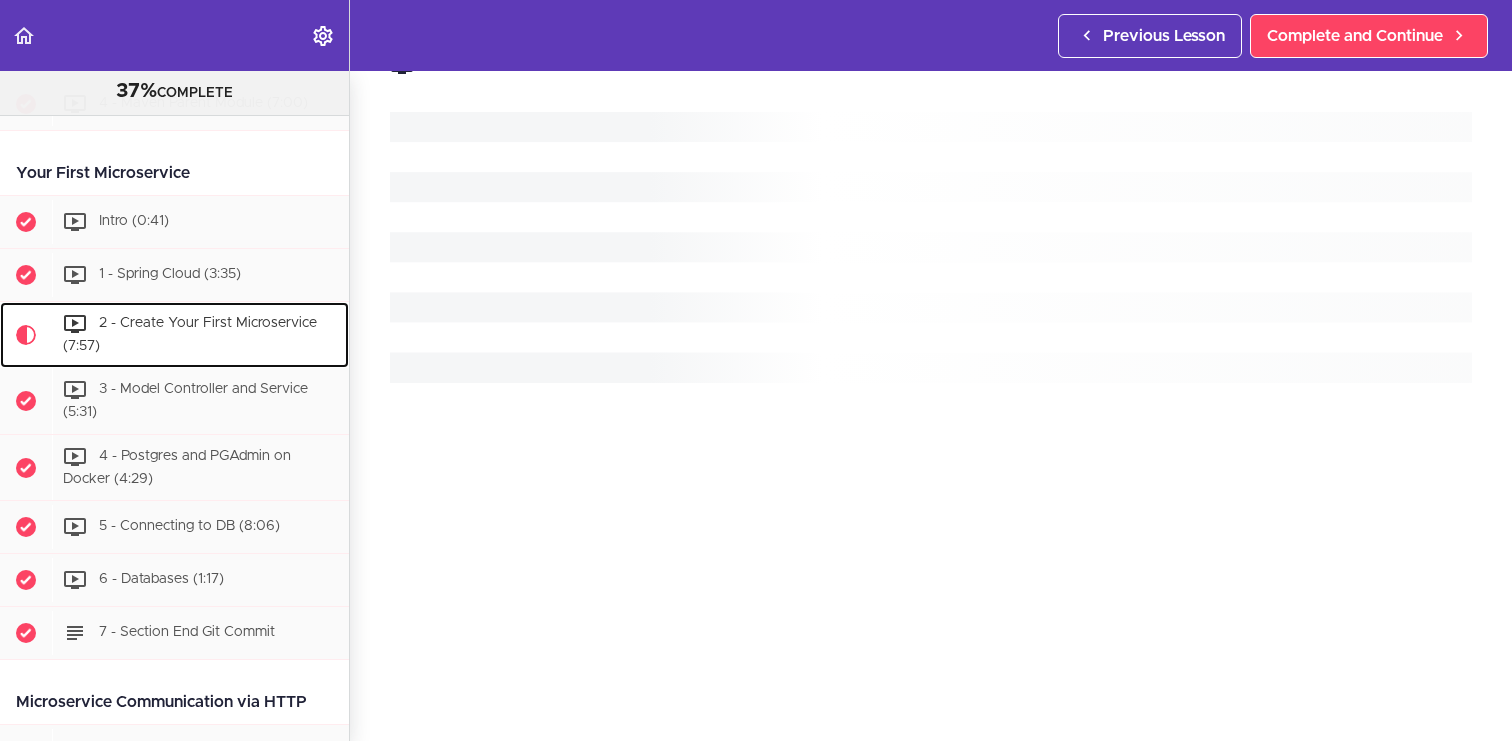 scroll, scrollTop: 0, scrollLeft: 0, axis: both 